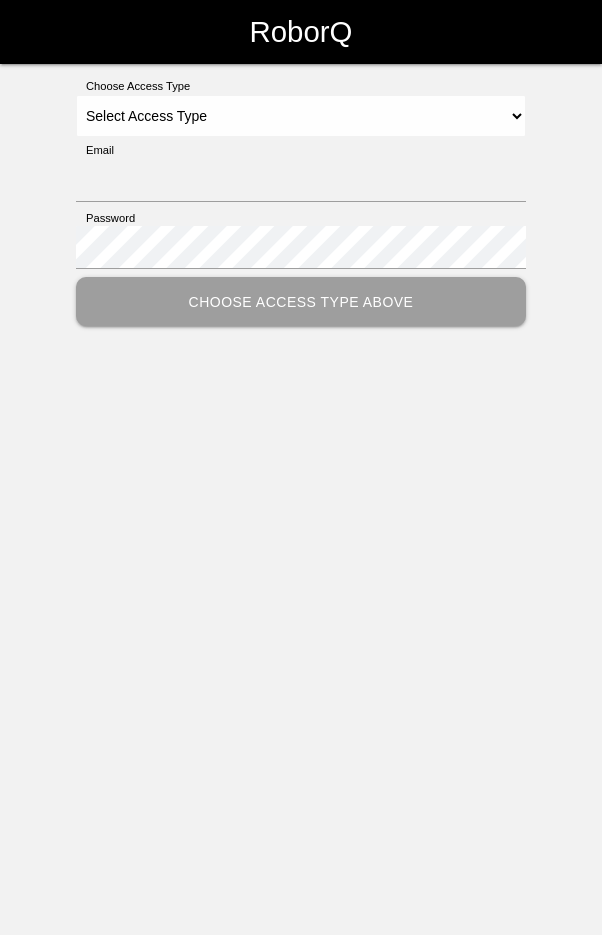 scroll, scrollTop: 0, scrollLeft: 0, axis: both 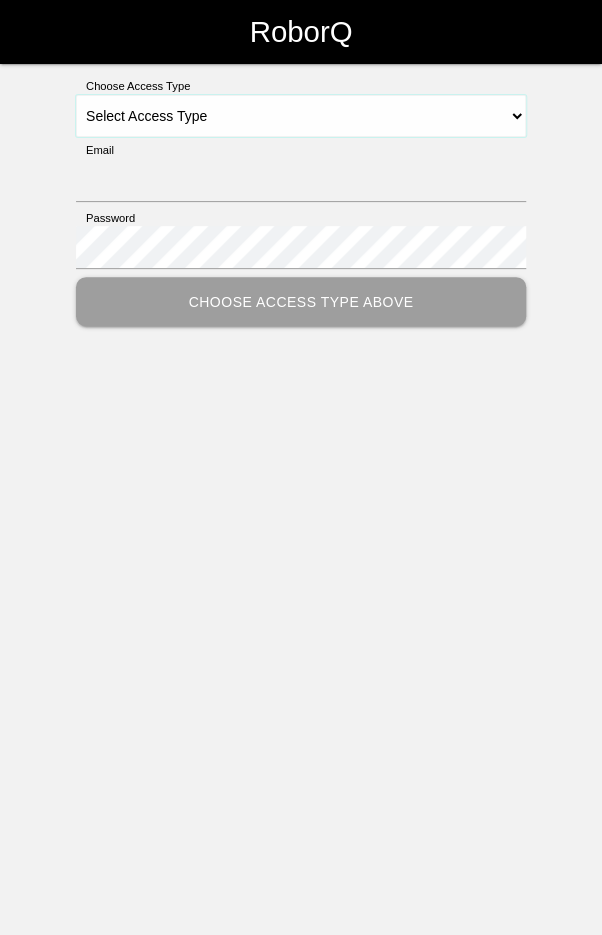 click on "Select Access Type Admin Customer Supervisor Worker" at bounding box center (301, 116) 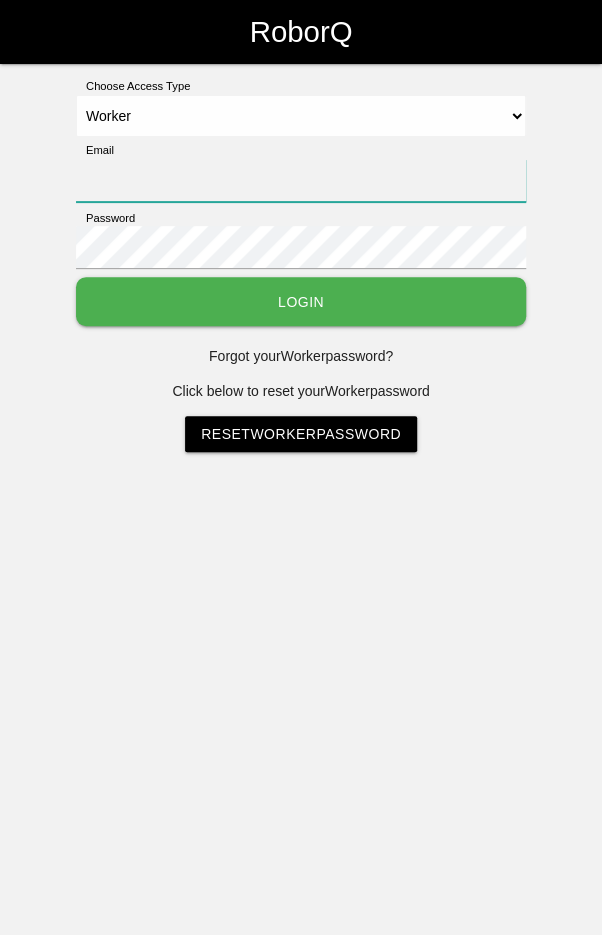 click on "Email" at bounding box center (301, 180) 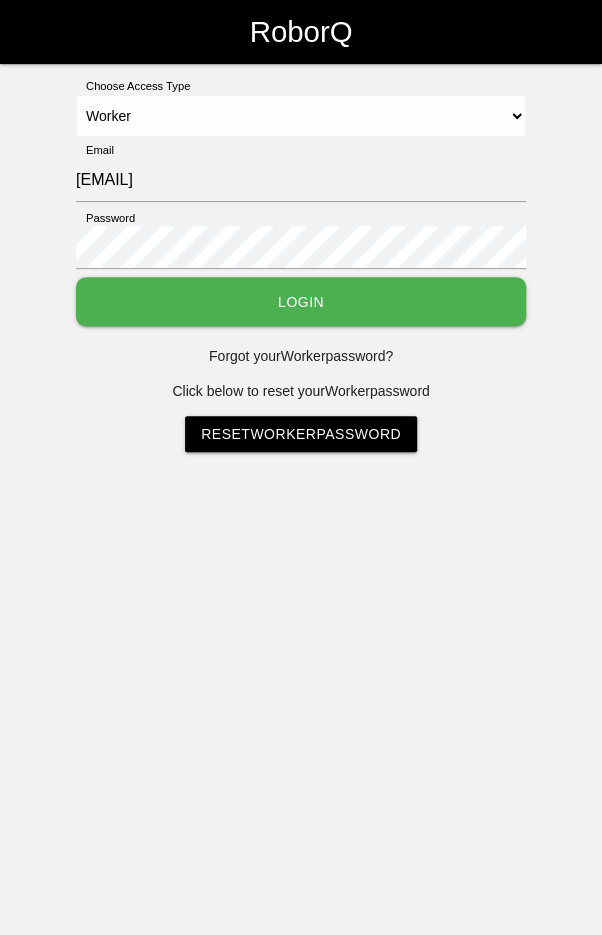 click on "Login" at bounding box center (301, 301) 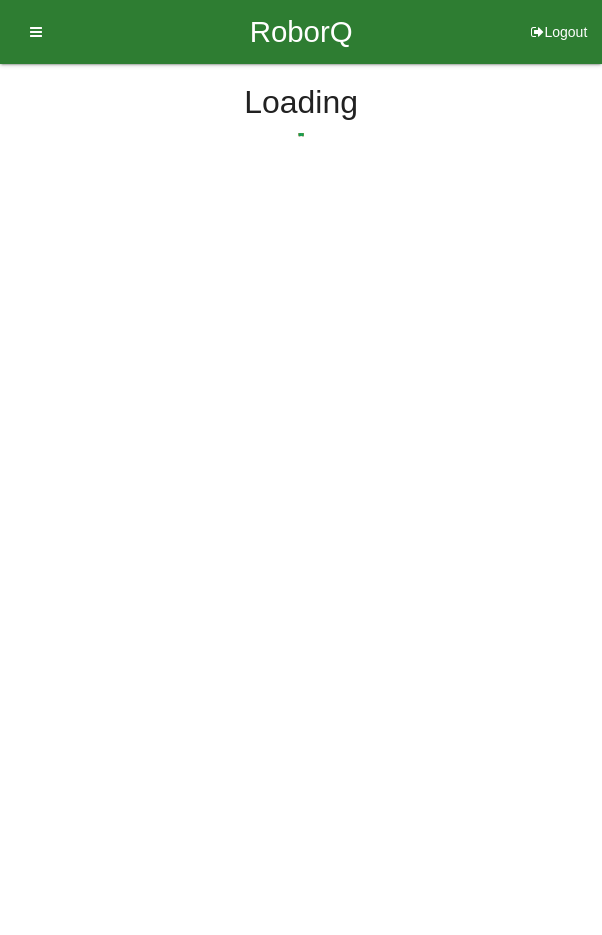 click on "RoborQ Logout Loading  Dashboard Profile  Add Companions  Work Instructions  Knowledge Base Loading" at bounding box center [301, 144] 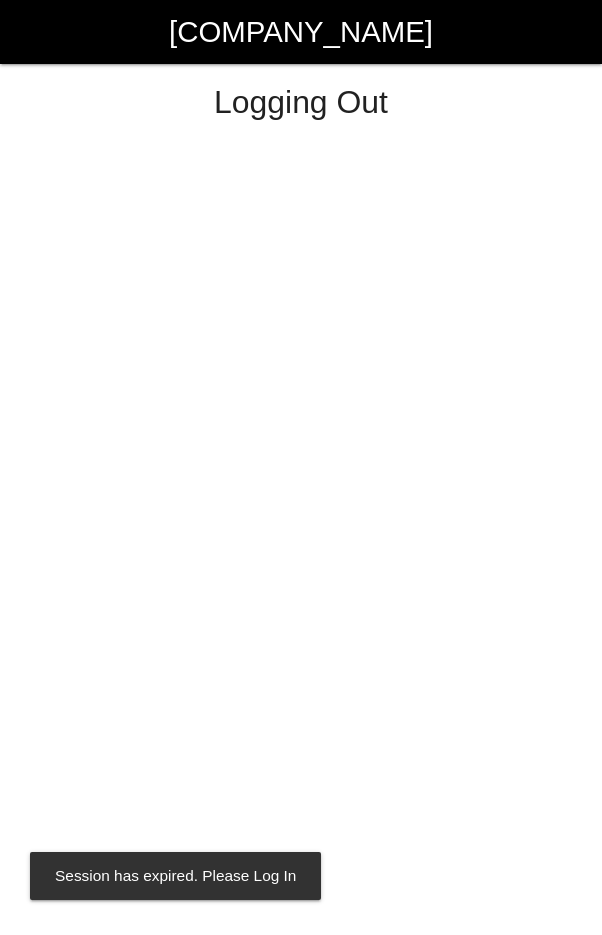 scroll, scrollTop: 0, scrollLeft: 0, axis: both 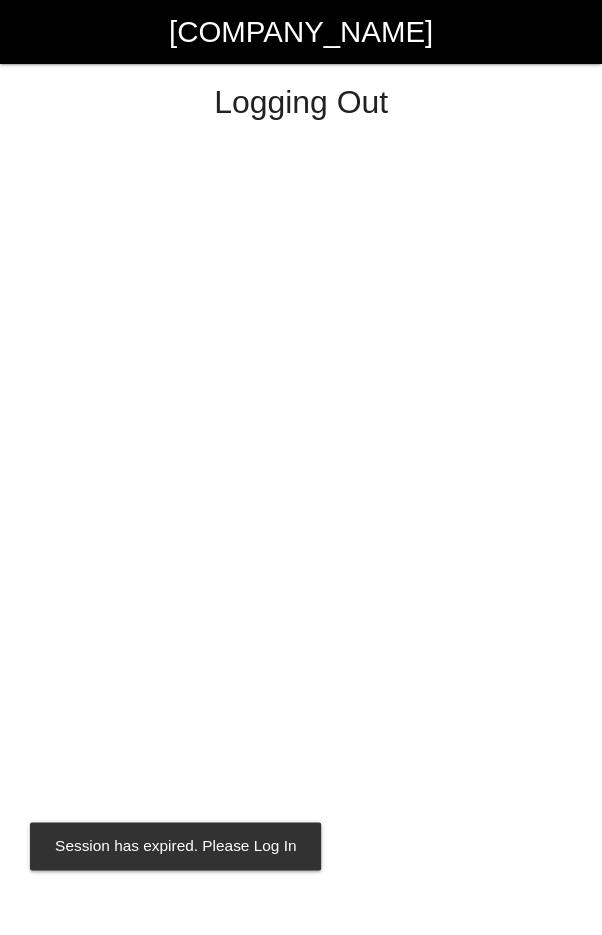 select on "Worker" 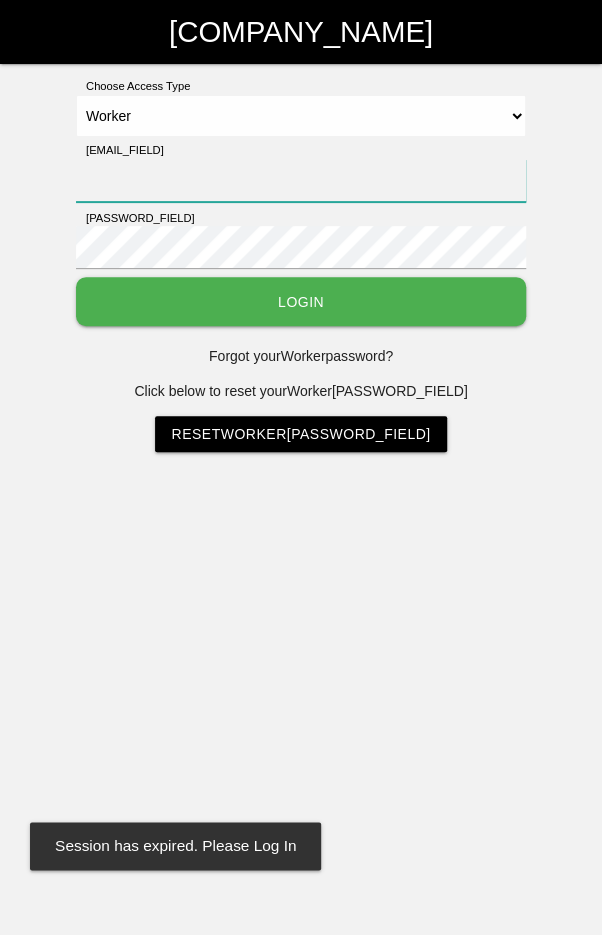 click on "[EMAIL_FIELD]" at bounding box center (301, 180) 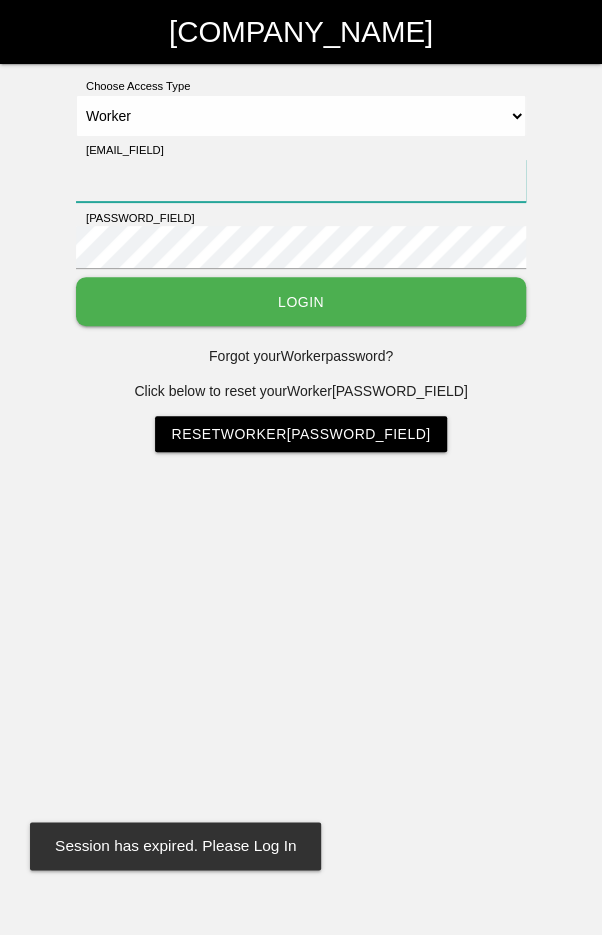 type on "[EMAIL_ADDRESS]" 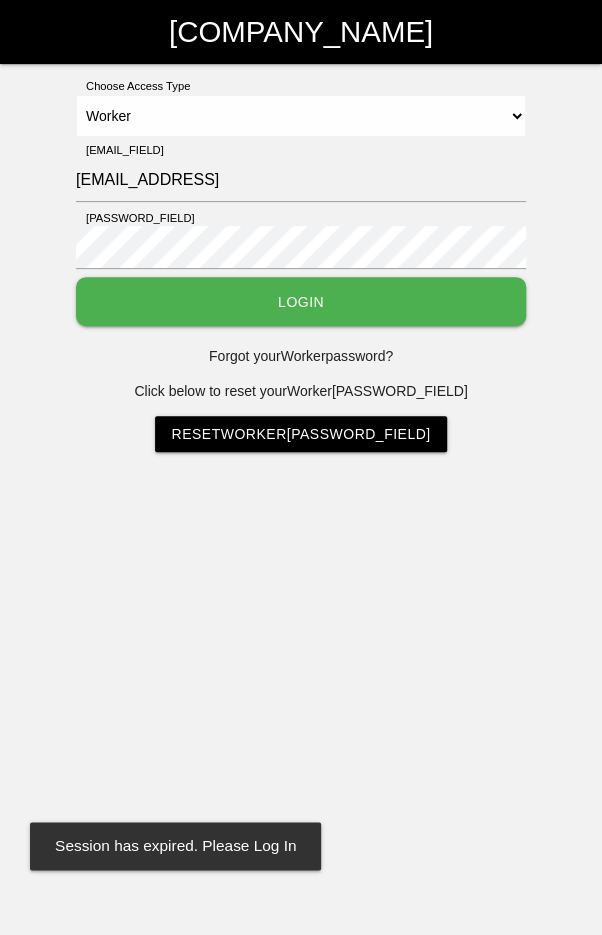 click on "Login" at bounding box center [301, 301] 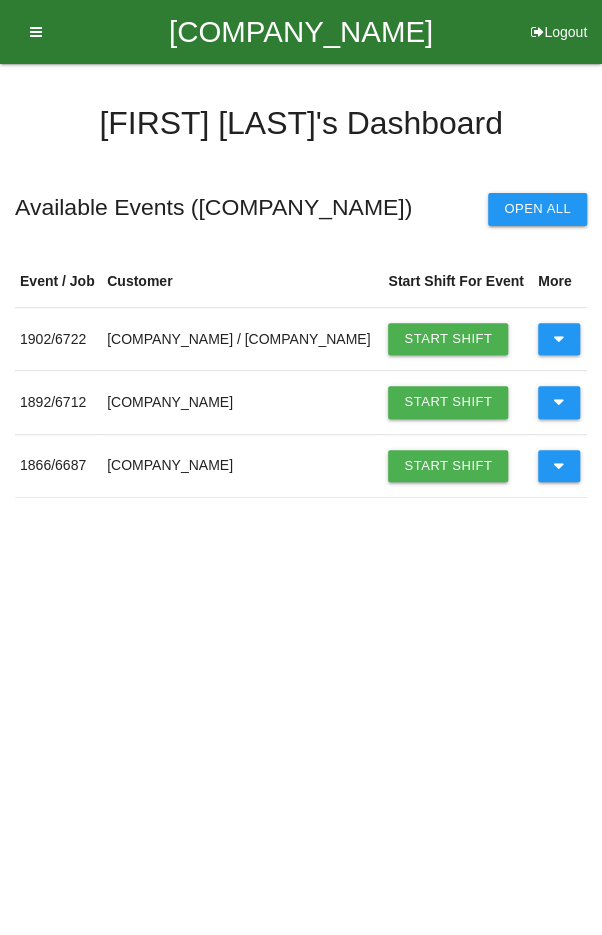 click at bounding box center (559, 339) 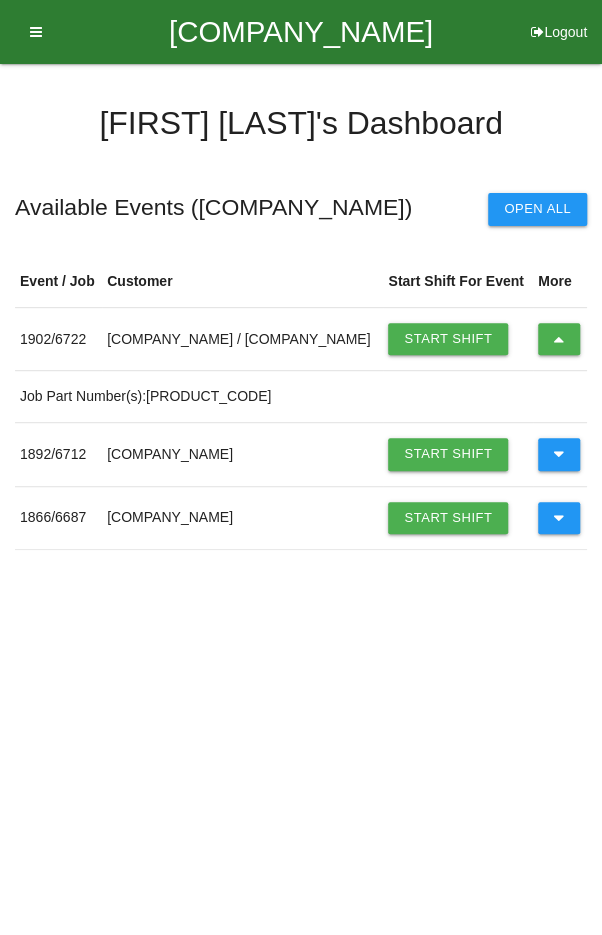 click at bounding box center (559, 339) 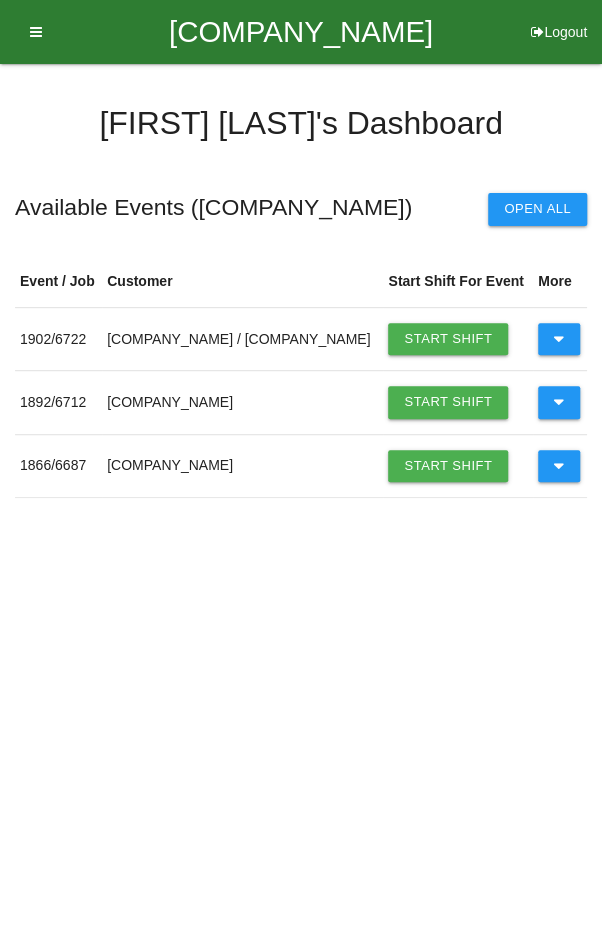 click at bounding box center [559, 466] 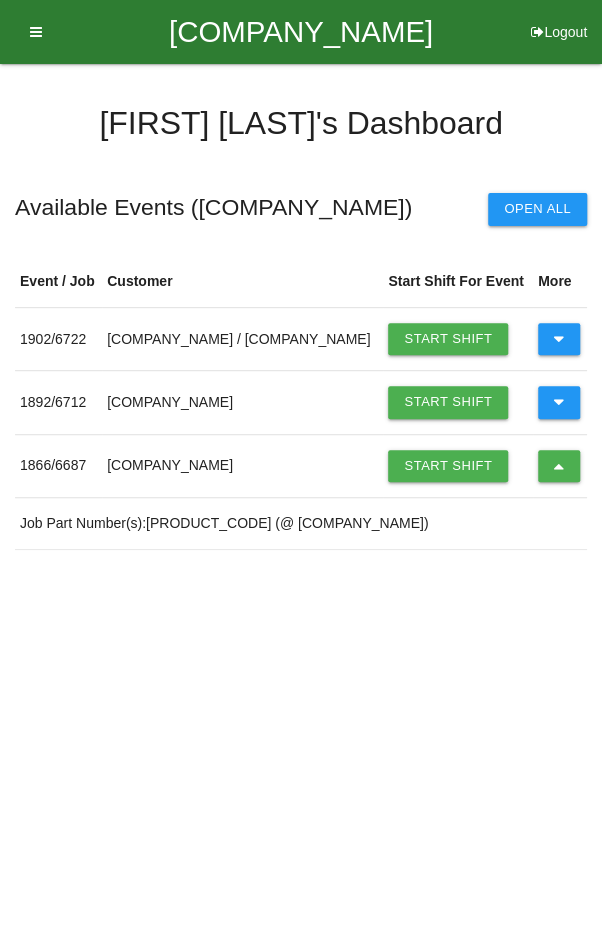 click at bounding box center [559, 466] 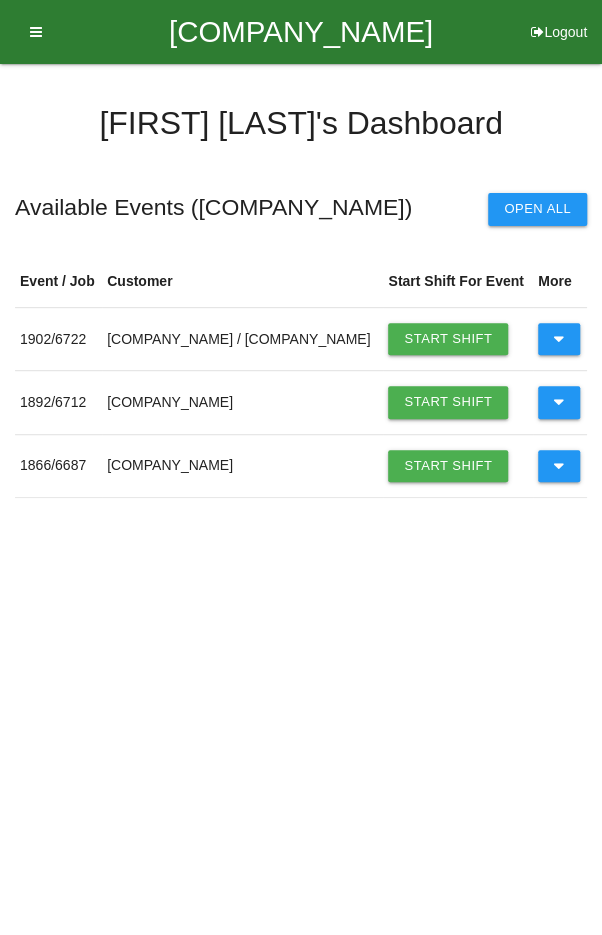 click at bounding box center (559, 402) 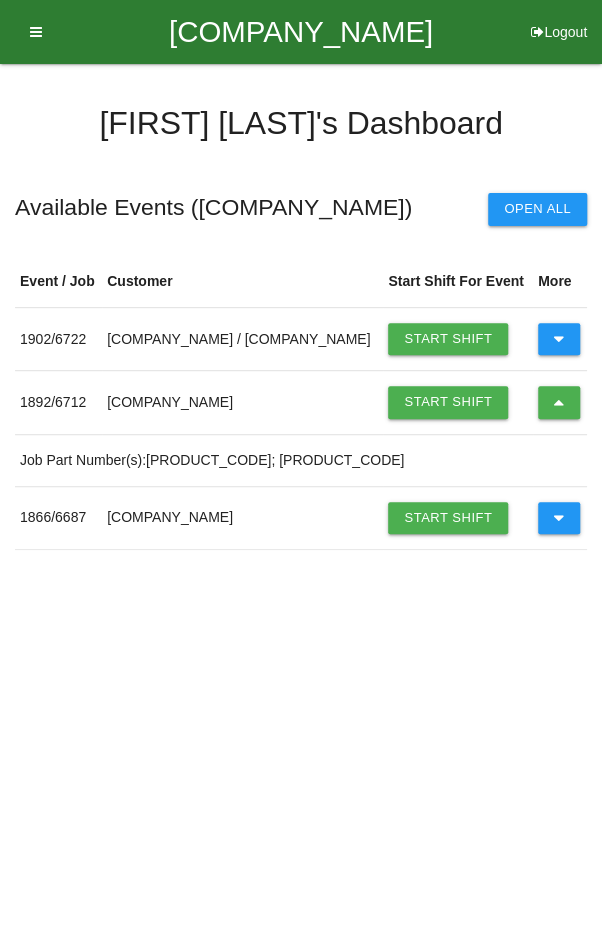 click on "Start Shift" at bounding box center (448, 402) 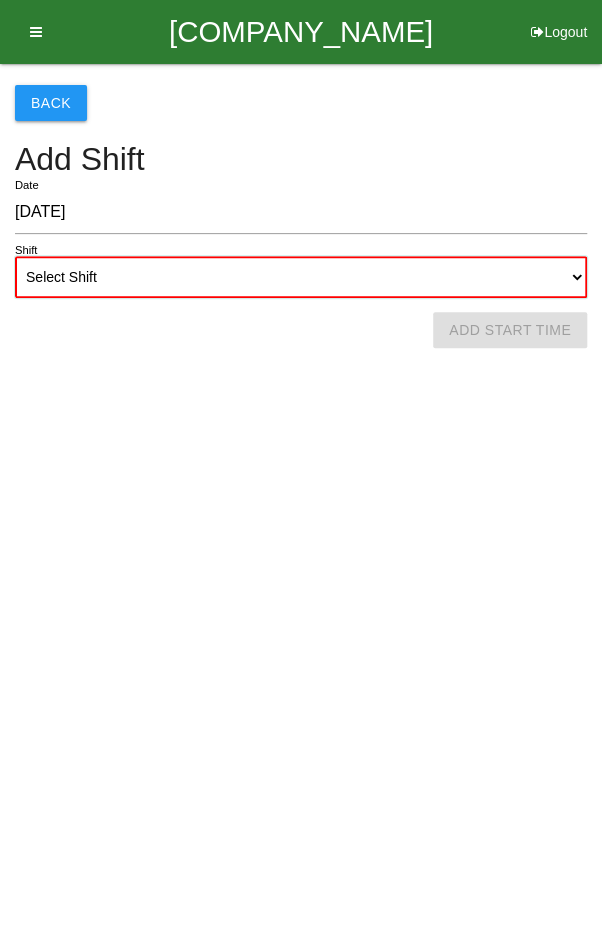 click on "Select Shift 1st Shift 2nd Shift 3rd Shift 4th Shift" at bounding box center (301, 277) 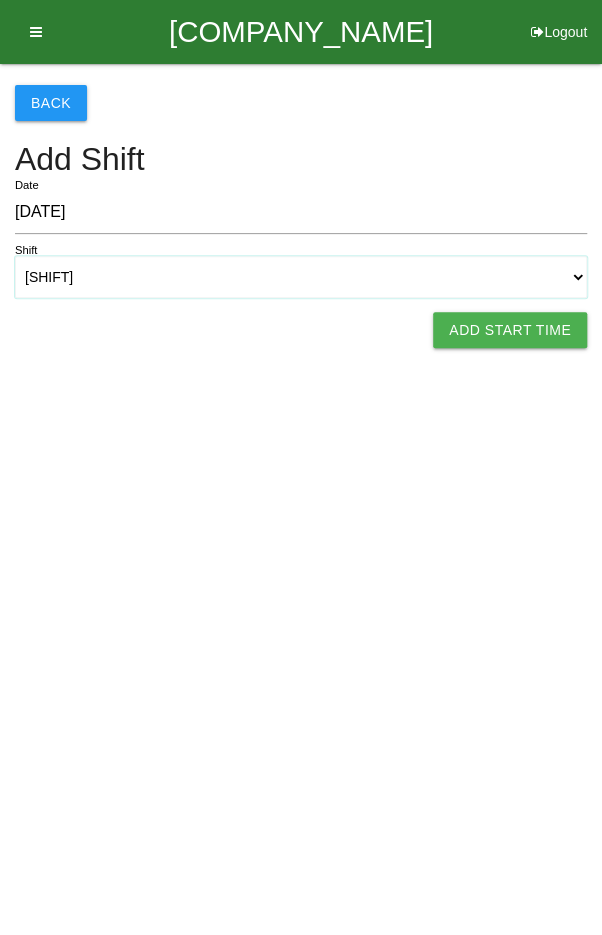 click on "Select Shift 1st Shift 2nd Shift 3rd Shift 4th Shift" at bounding box center [301, 277] 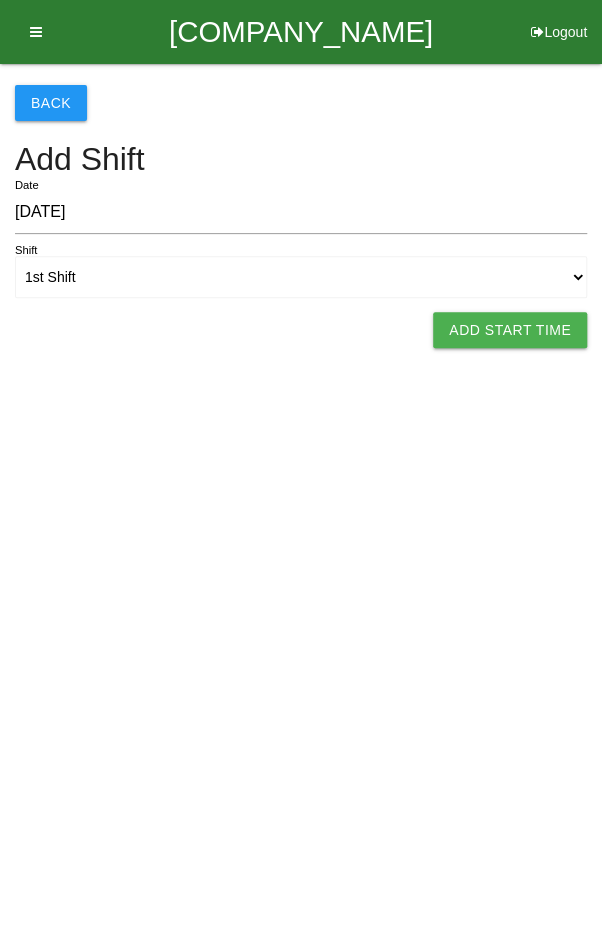 click on "Add Start Time" at bounding box center [510, 330] 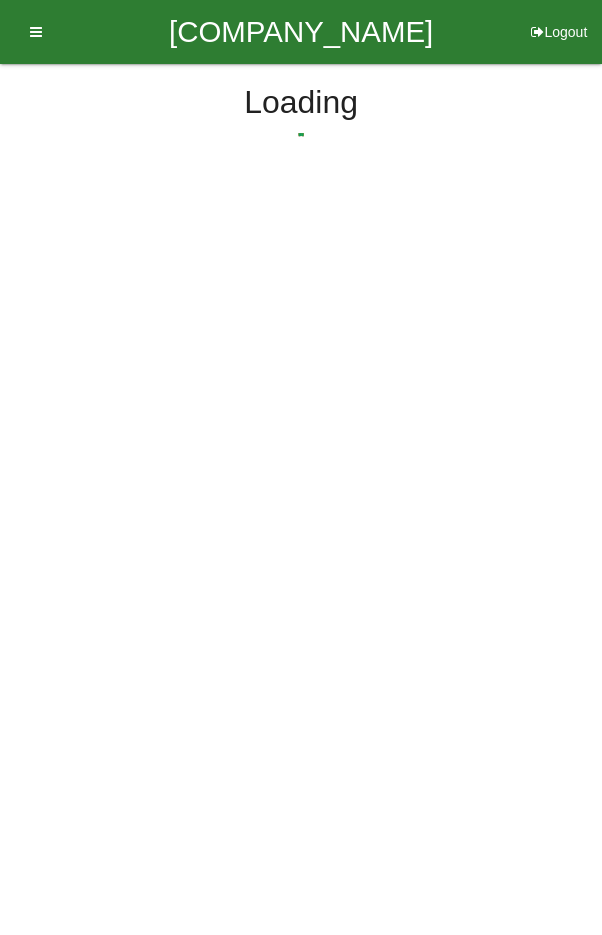 select on "6" 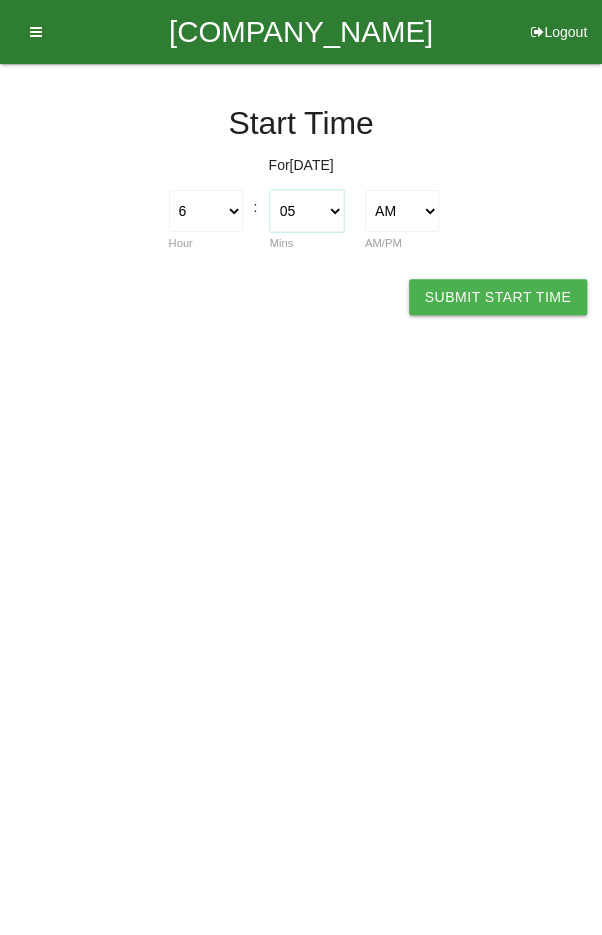 click on "00 01 02 03 04 05 06 07 08 09 10 11 12 13 14 15 16 17 18 19 20 21 22 23 24 25 26 27 28 29 30 31 32 33 34 35 36 37 38 39 40 41 42 43 44 45 46 47 48 49 50 51 52 53 54 55 56 57 58 59" at bounding box center [307, 211] 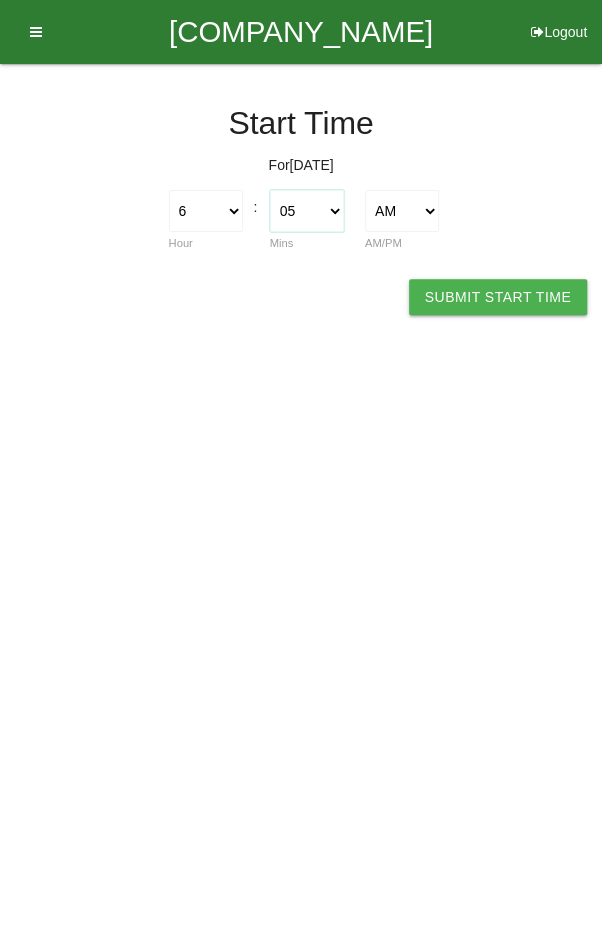 select on "0" 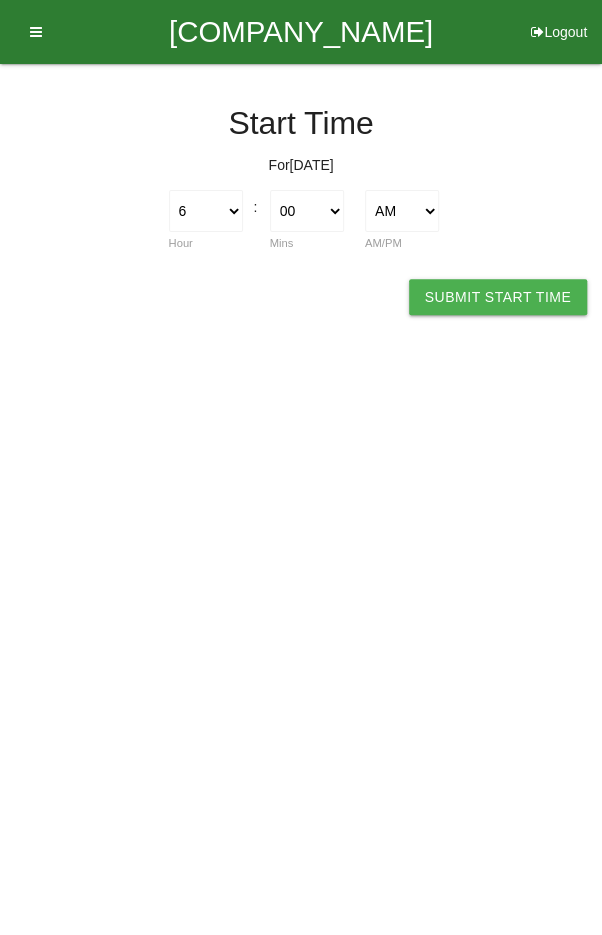 click on "Submit Start Time" at bounding box center [498, 297] 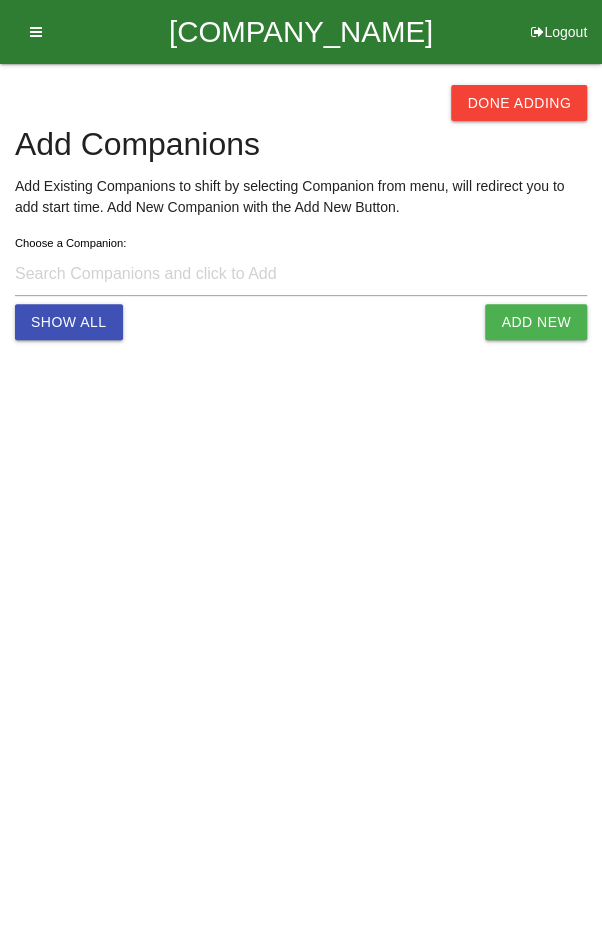 click on "Done Adding" at bounding box center [519, 103] 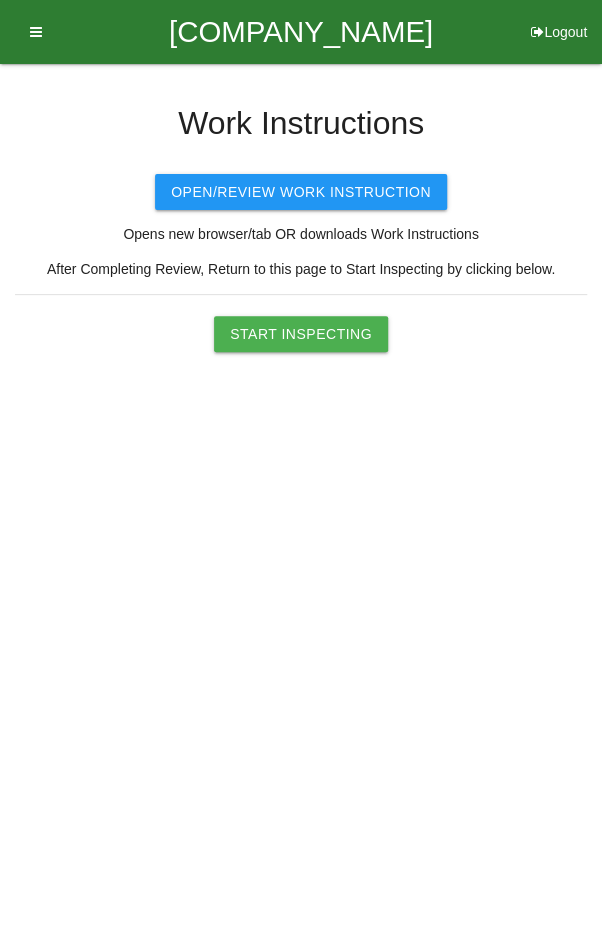 click on "Start Inspecting" at bounding box center [301, 334] 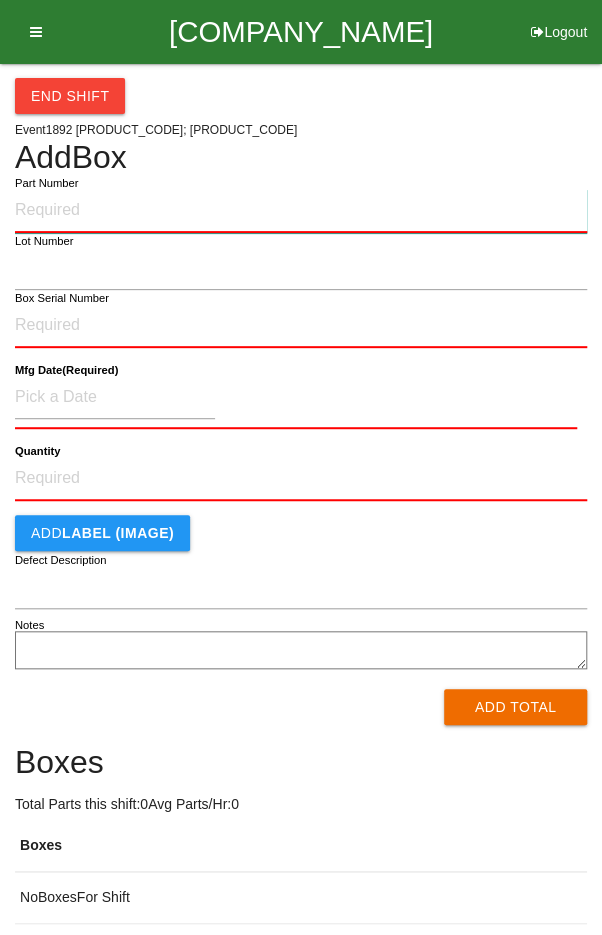 click on "Part Number" at bounding box center [301, 211] 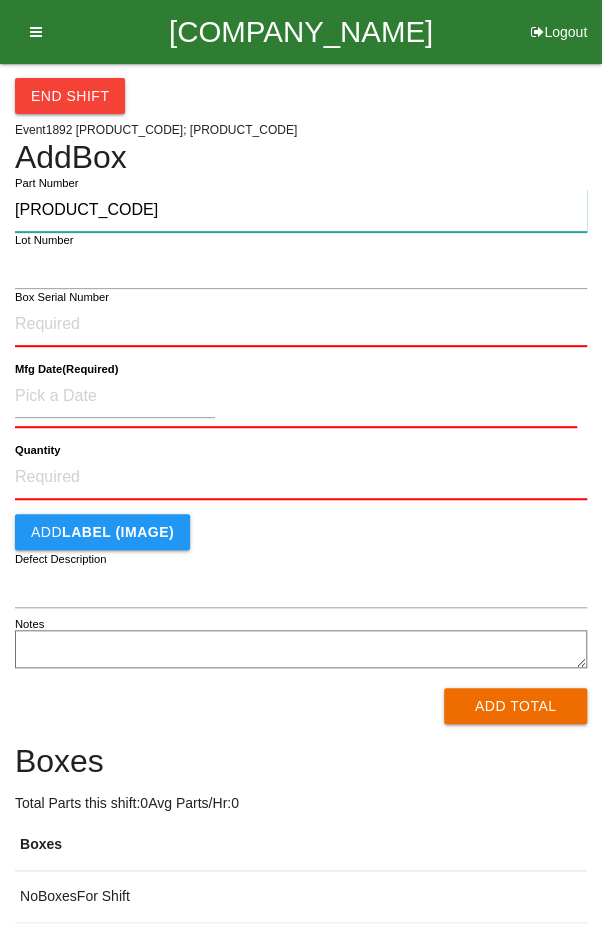 type on "[PRODUCT_CODE]" 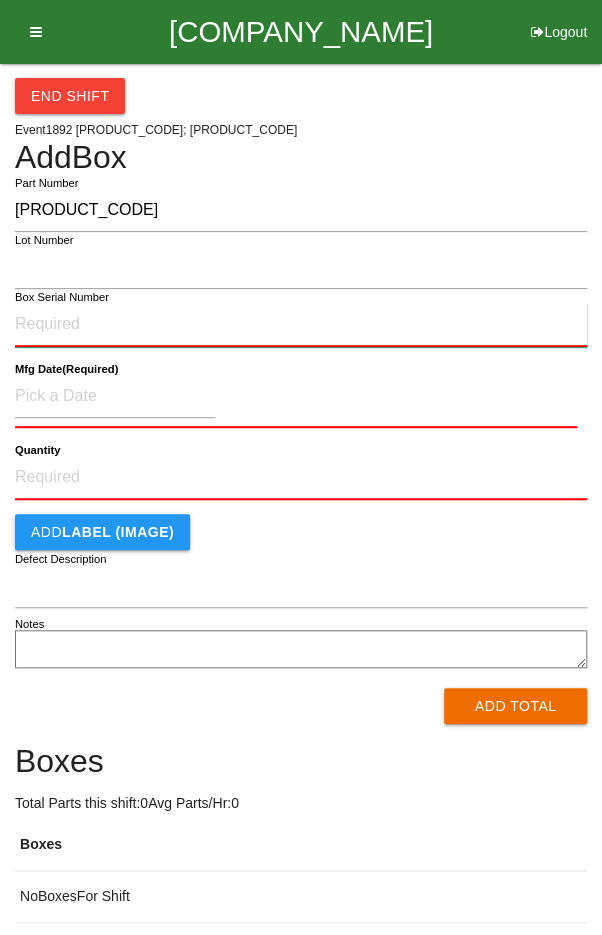 click on "Box Serial Number" at bounding box center [301, 325] 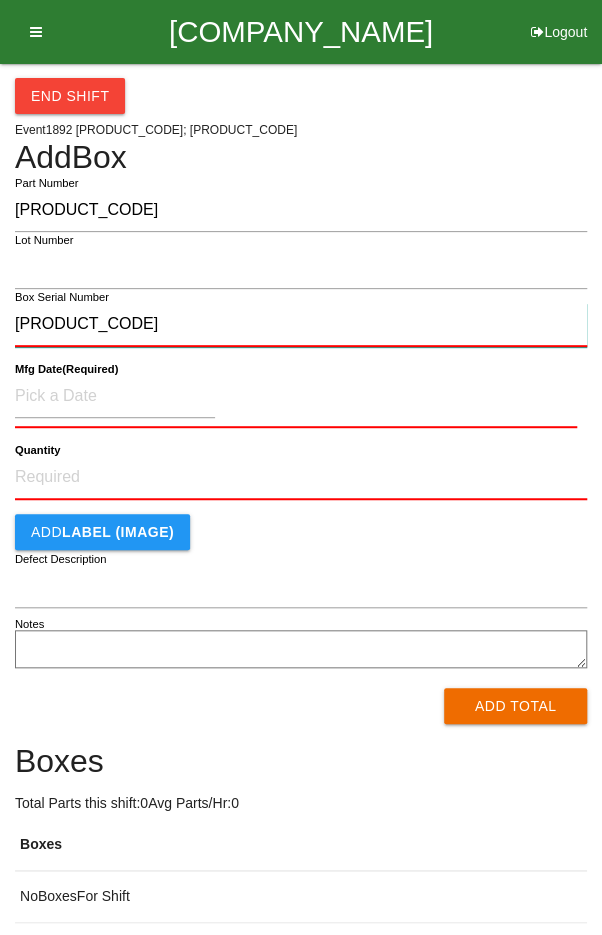 type on "[PRODUCT_CODE]" 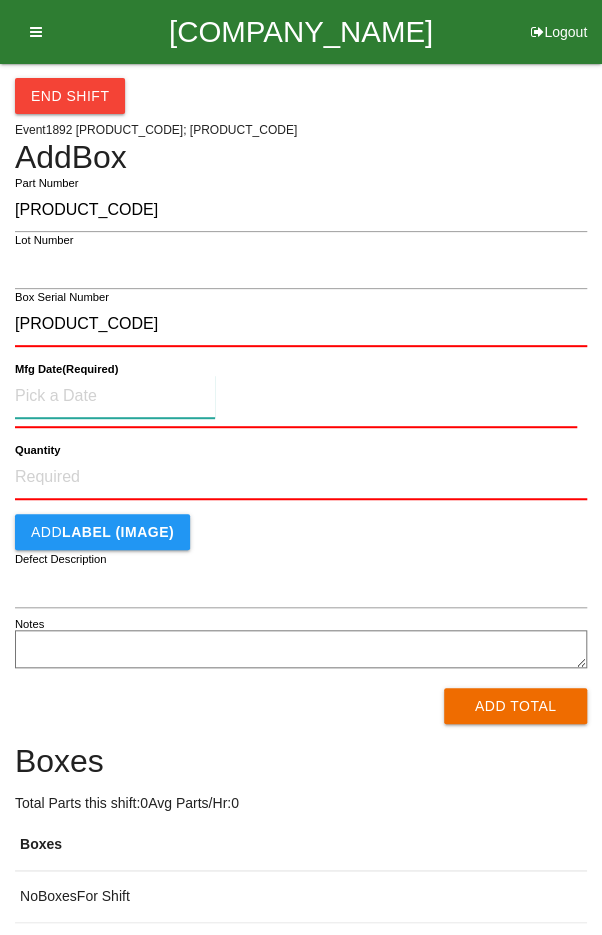 click at bounding box center (115, 396) 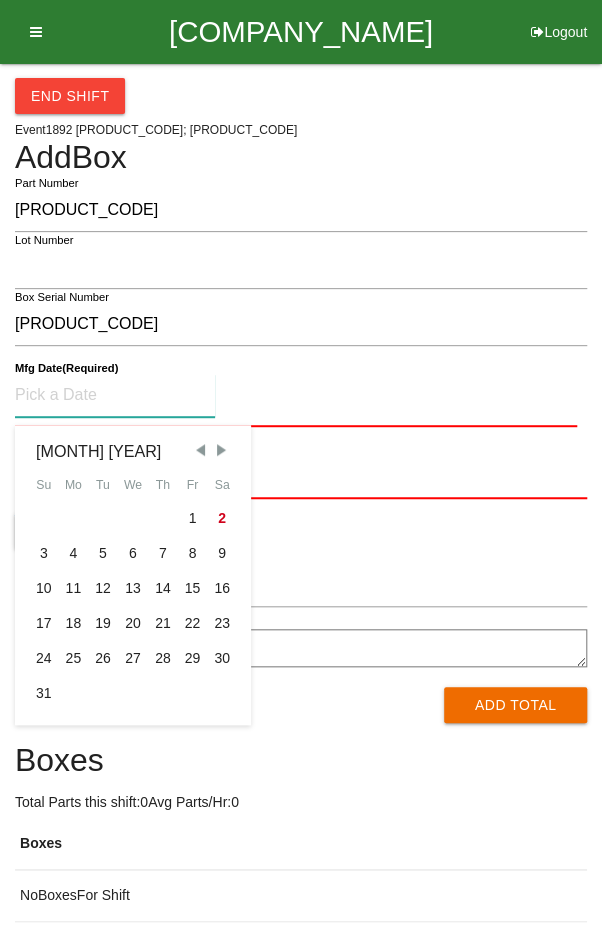 click on "1" at bounding box center (193, 518) 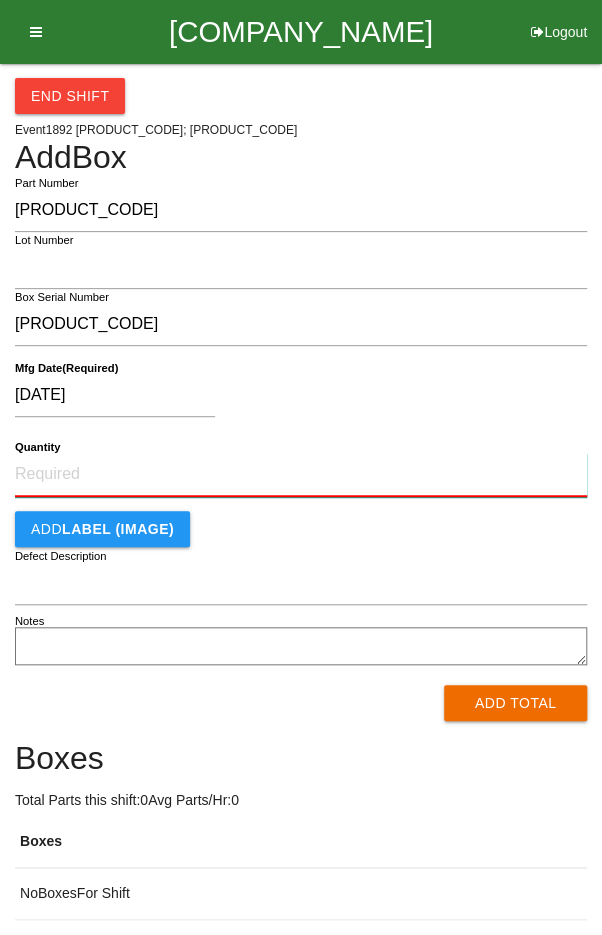 click on "Quantity" at bounding box center [301, 475] 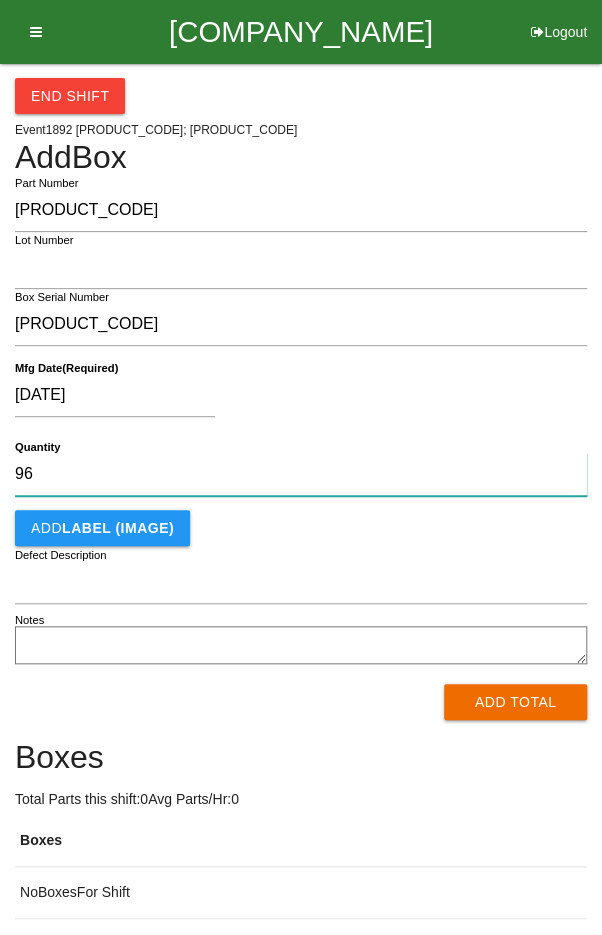 type on "96" 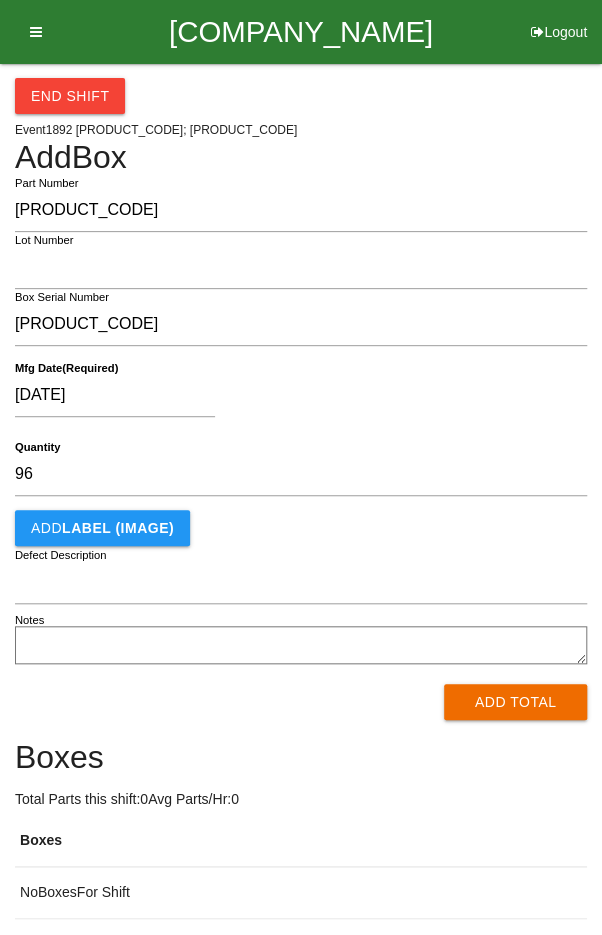 click on "[DATE]" at bounding box center [296, 399] 